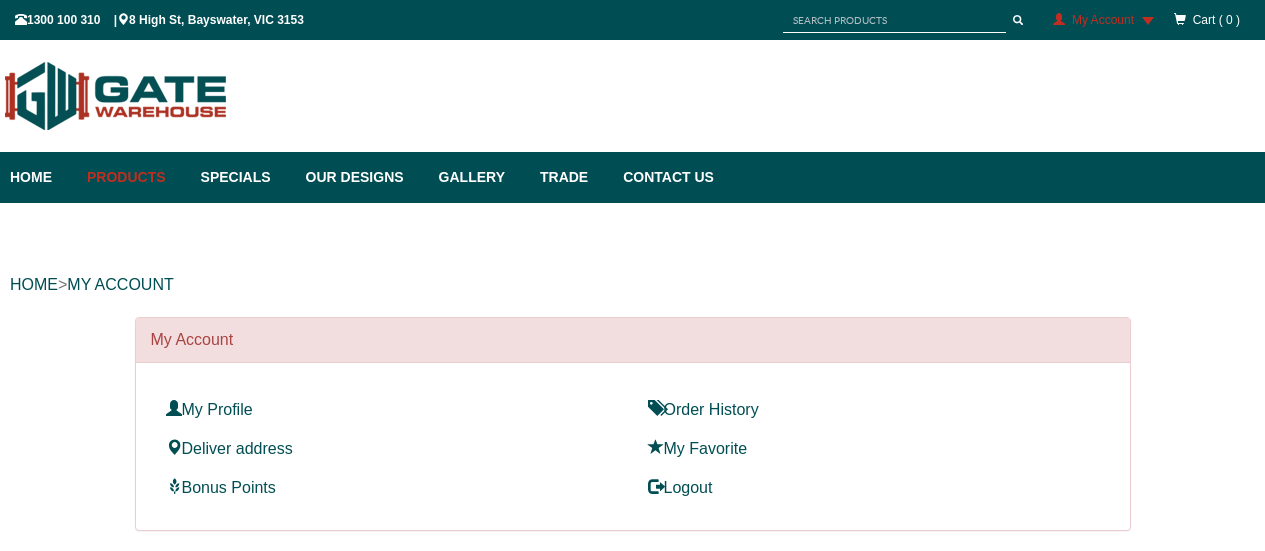 scroll, scrollTop: 0, scrollLeft: 0, axis: both 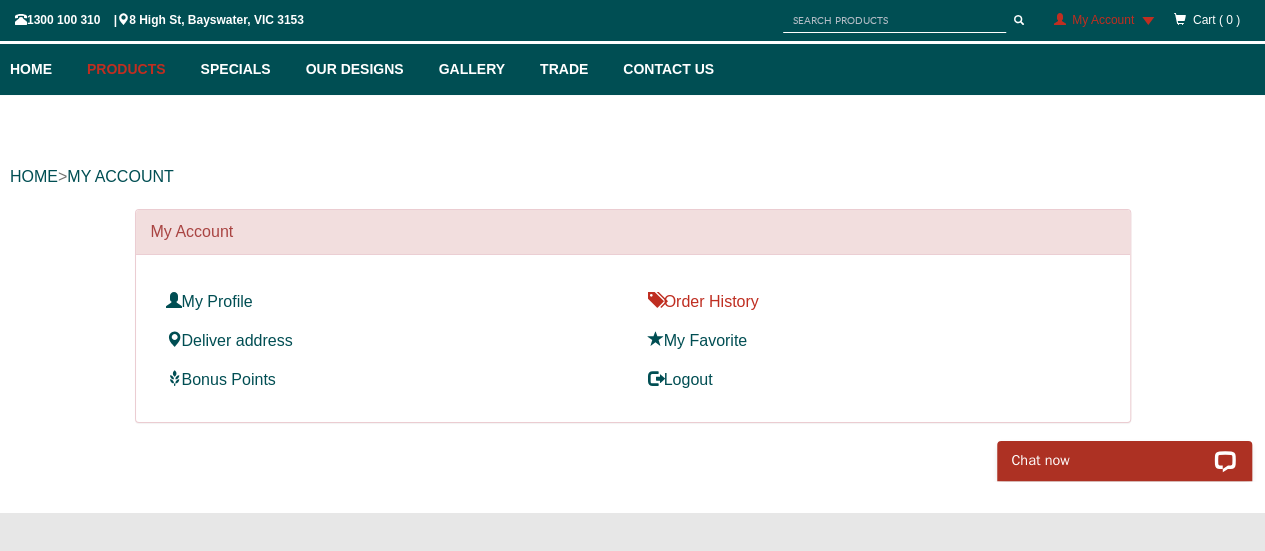 click on "Order History" at bounding box center [703, 301] 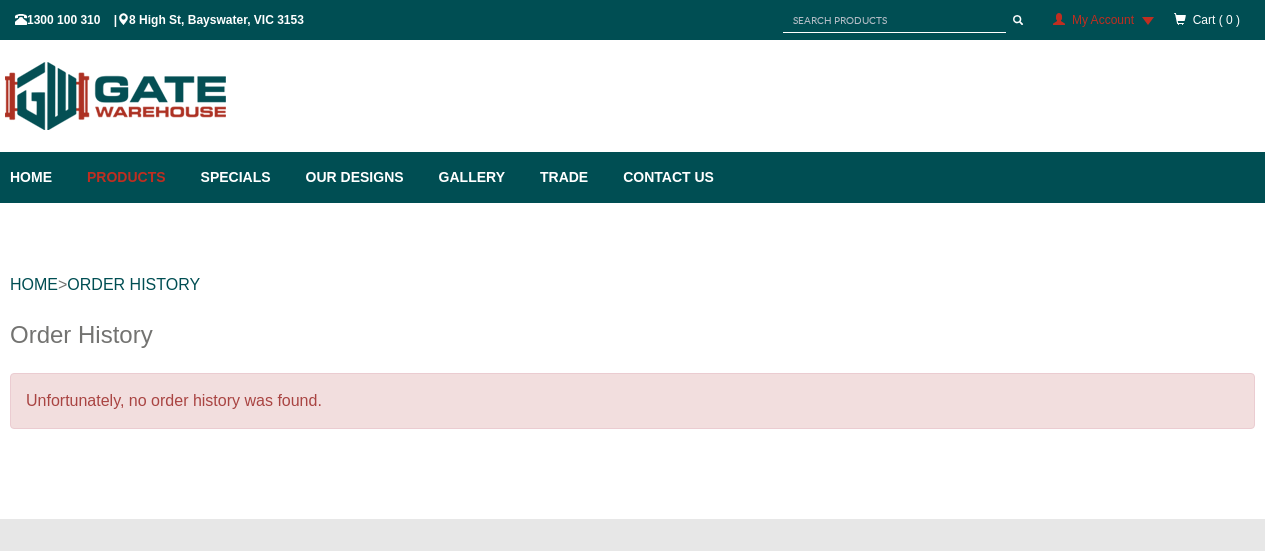 scroll, scrollTop: 0, scrollLeft: 0, axis: both 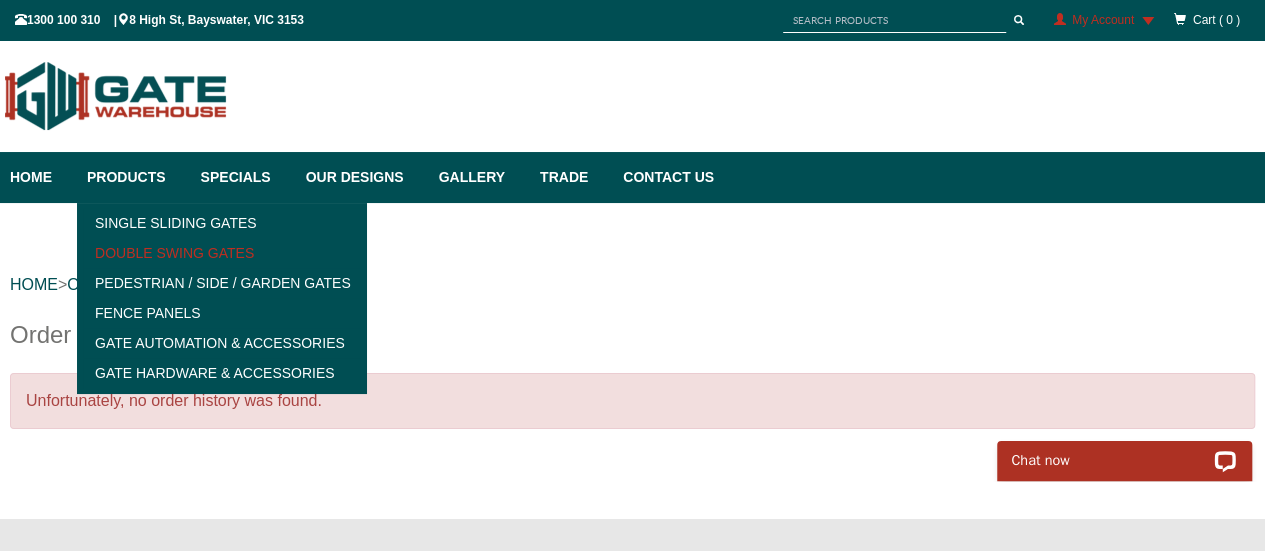 click on "Double Swing Gates" at bounding box center [221, 253] 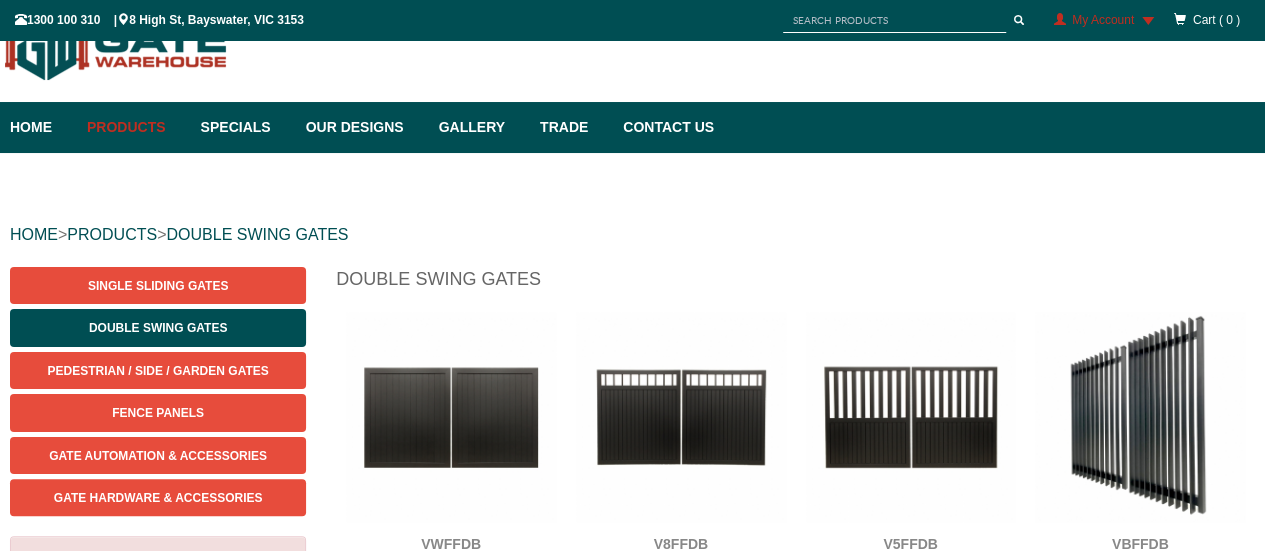 scroll, scrollTop: 50, scrollLeft: 0, axis: vertical 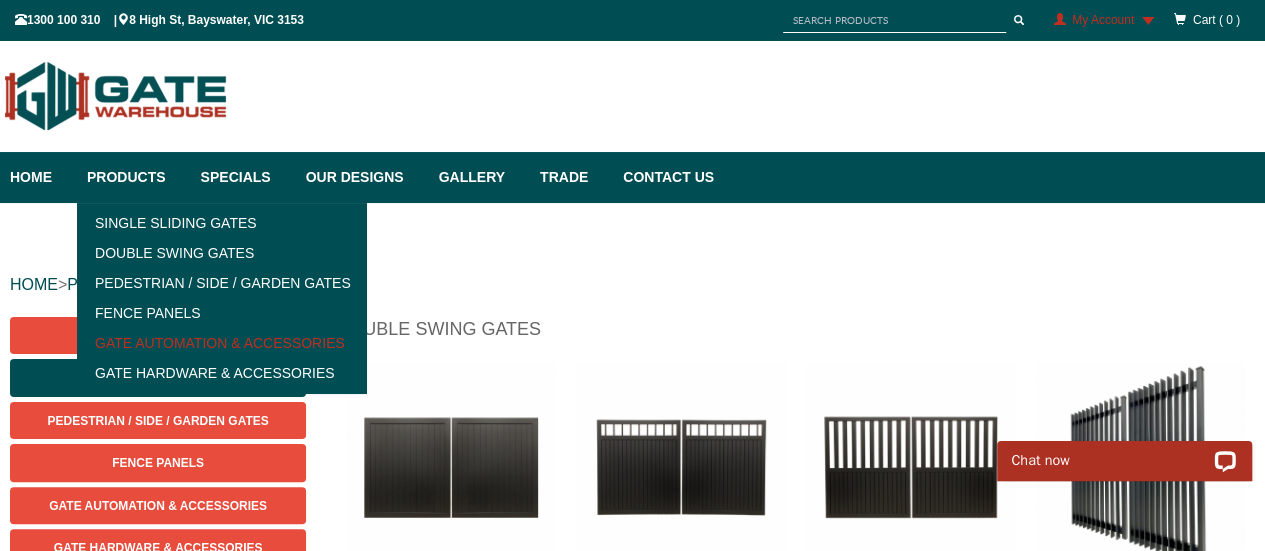 click on "Gate Automation & Accessories" at bounding box center (221, 343) 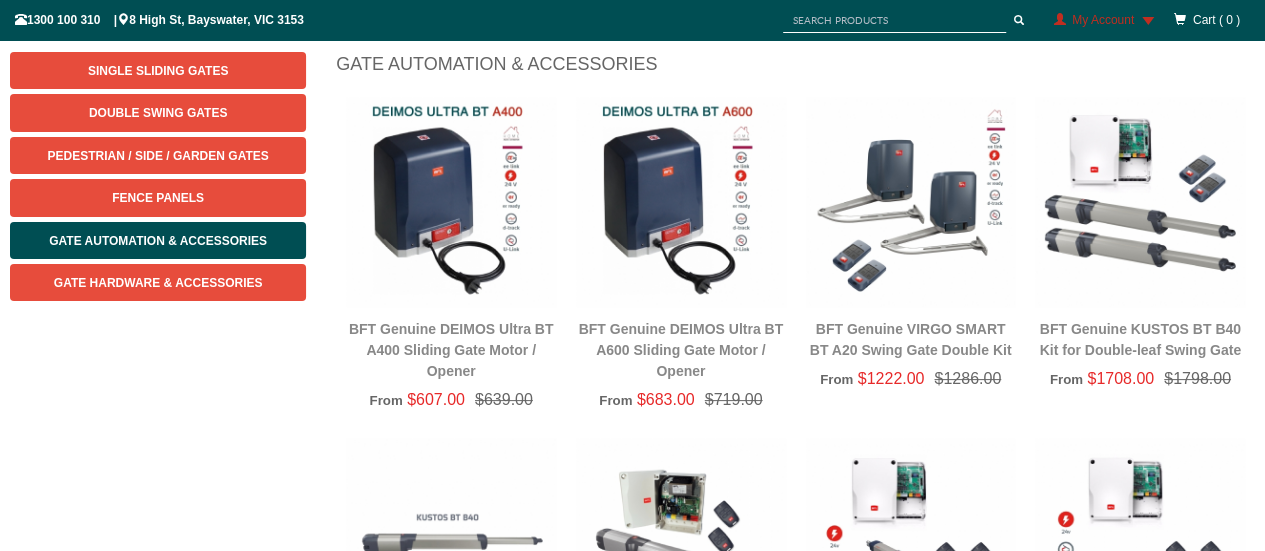scroll, scrollTop: 270, scrollLeft: 0, axis: vertical 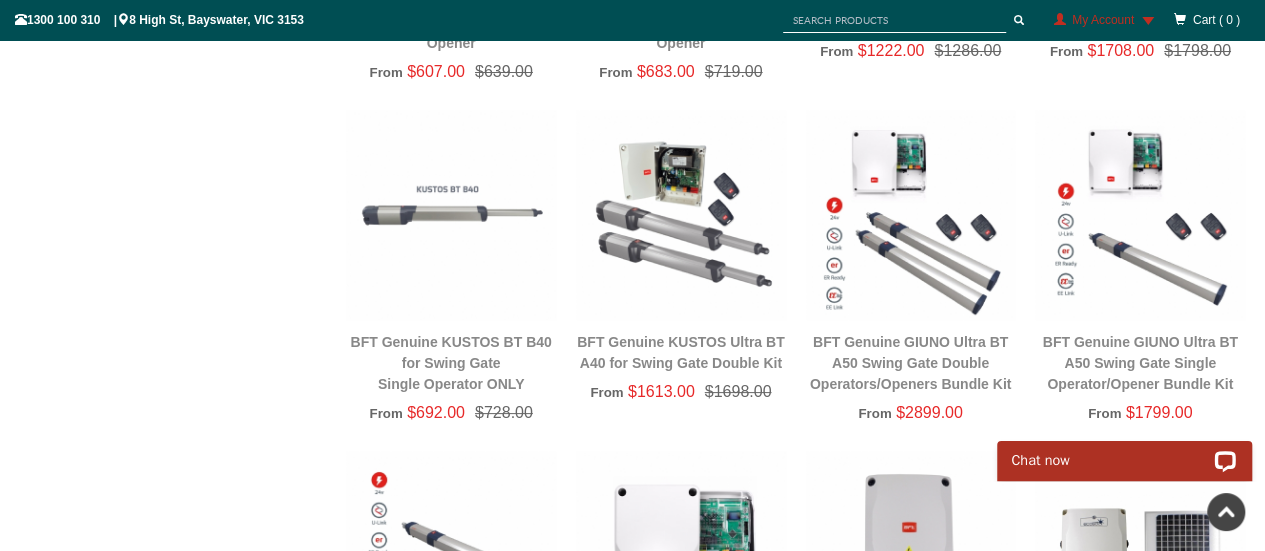 click at bounding box center (681, 215) 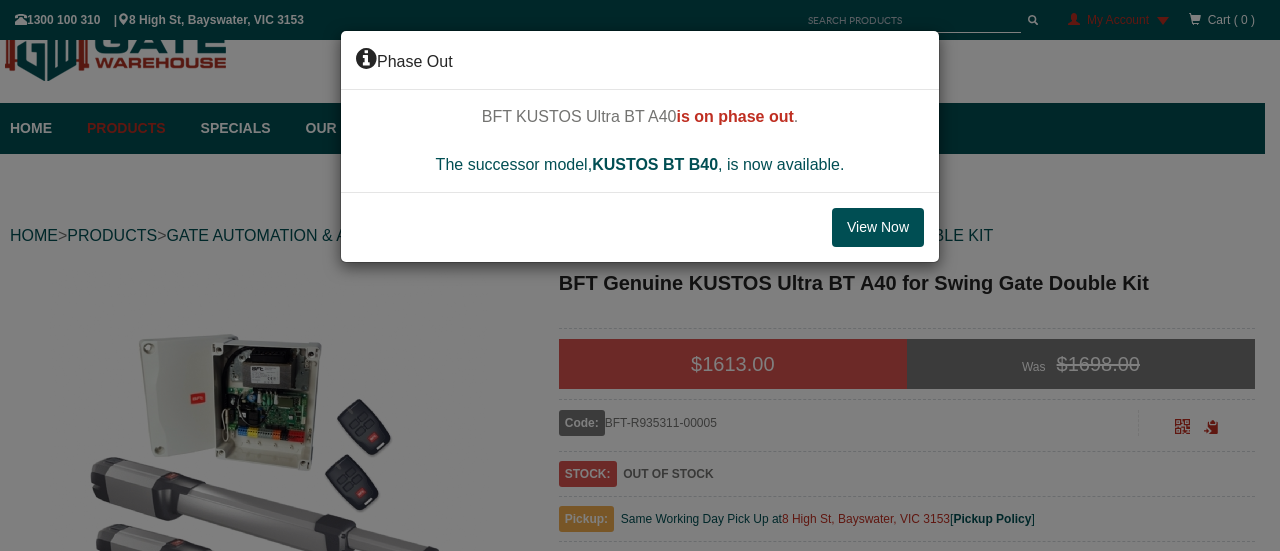 scroll, scrollTop: 50, scrollLeft: 0, axis: vertical 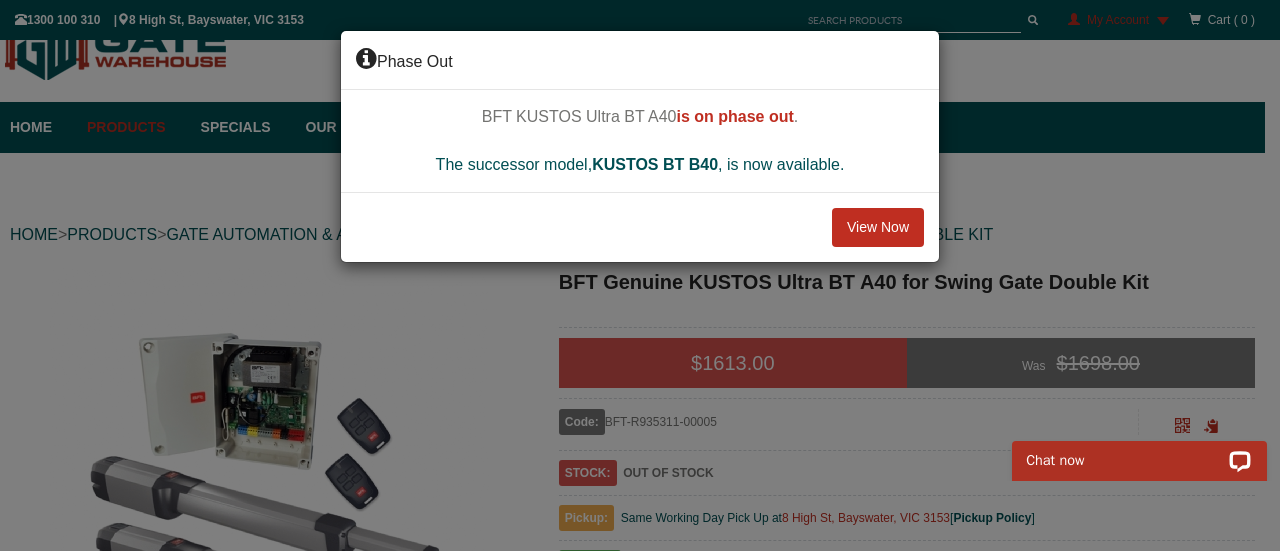 click on "View Now" at bounding box center [878, 228] 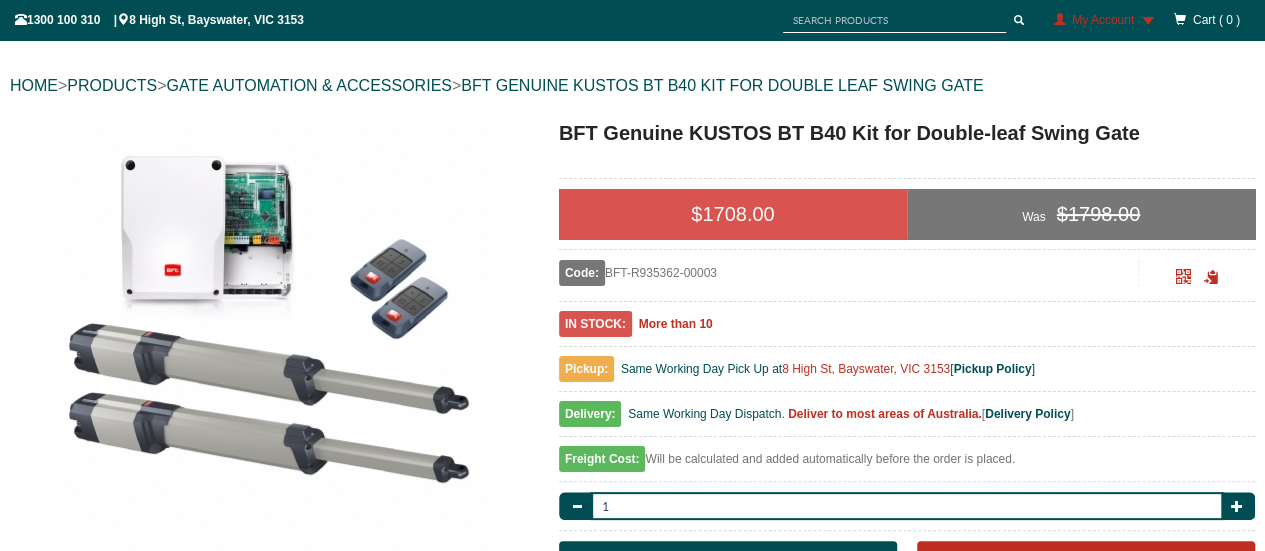 scroll, scrollTop: 201, scrollLeft: 0, axis: vertical 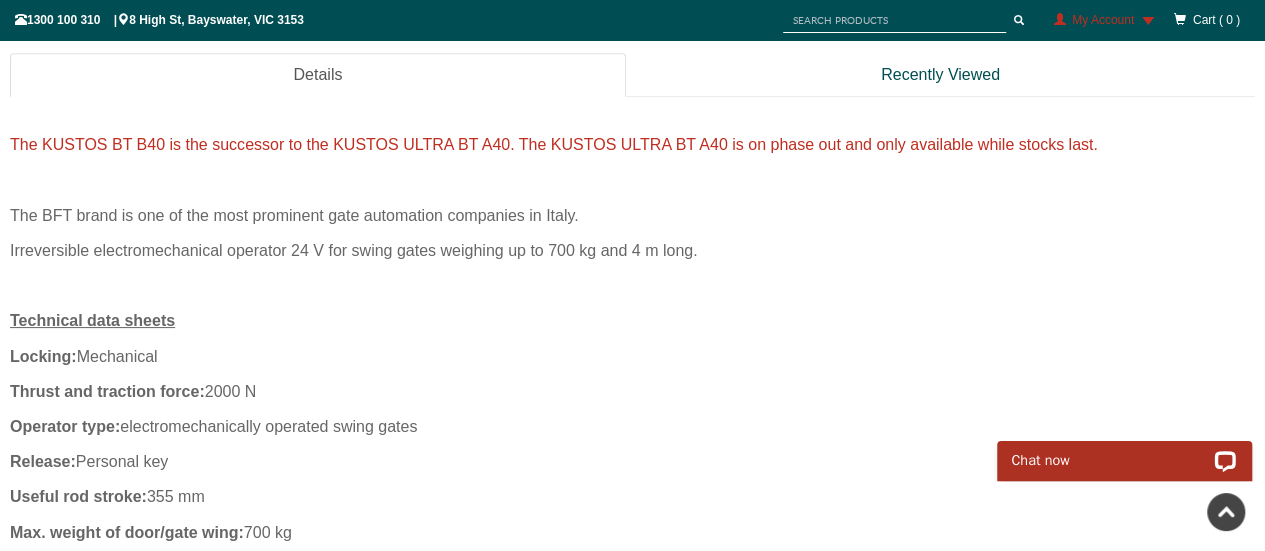 click on "Irreversible electromechanical operator 24 V for swing gates weighing up to 700 kg and 4 m long." at bounding box center (632, 250) 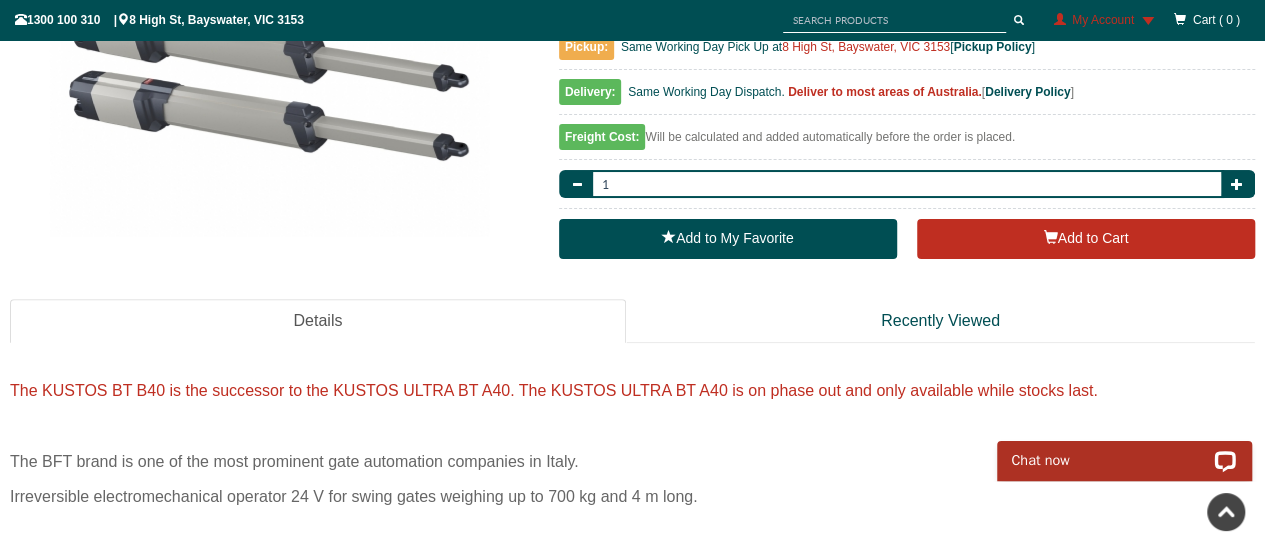 scroll, scrollTop: 495, scrollLeft: 0, axis: vertical 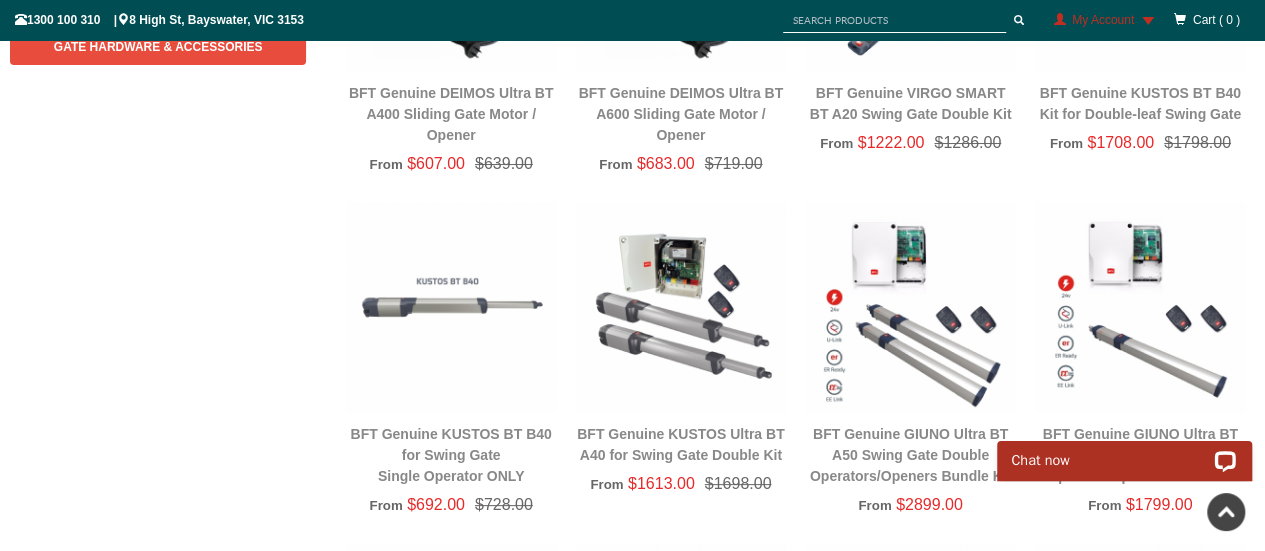 click at bounding box center [681, 307] 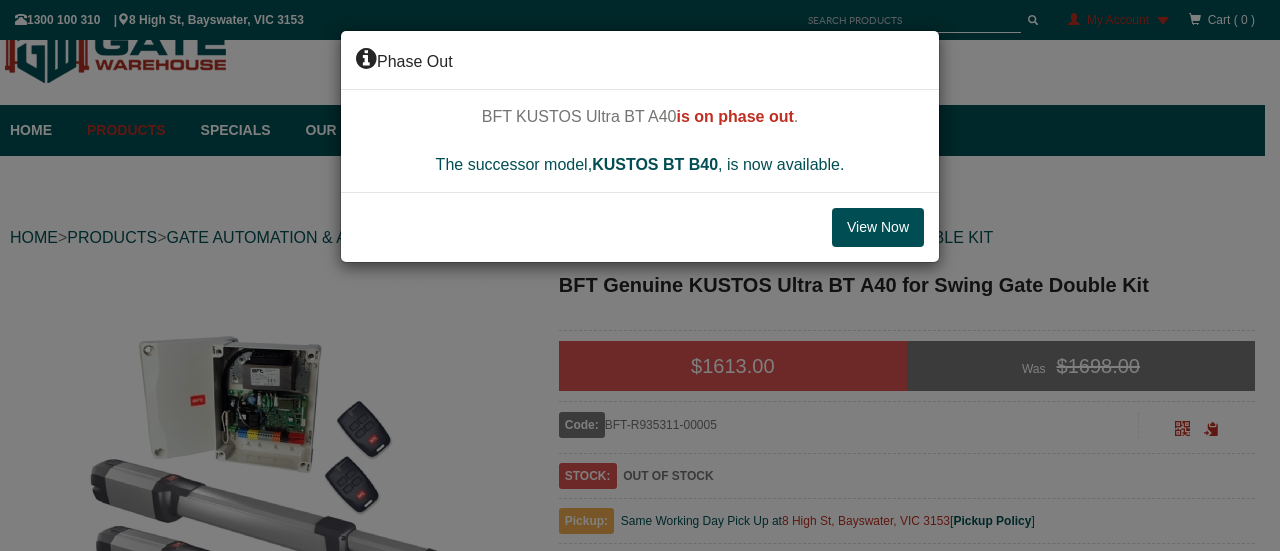 scroll, scrollTop: 50, scrollLeft: 0, axis: vertical 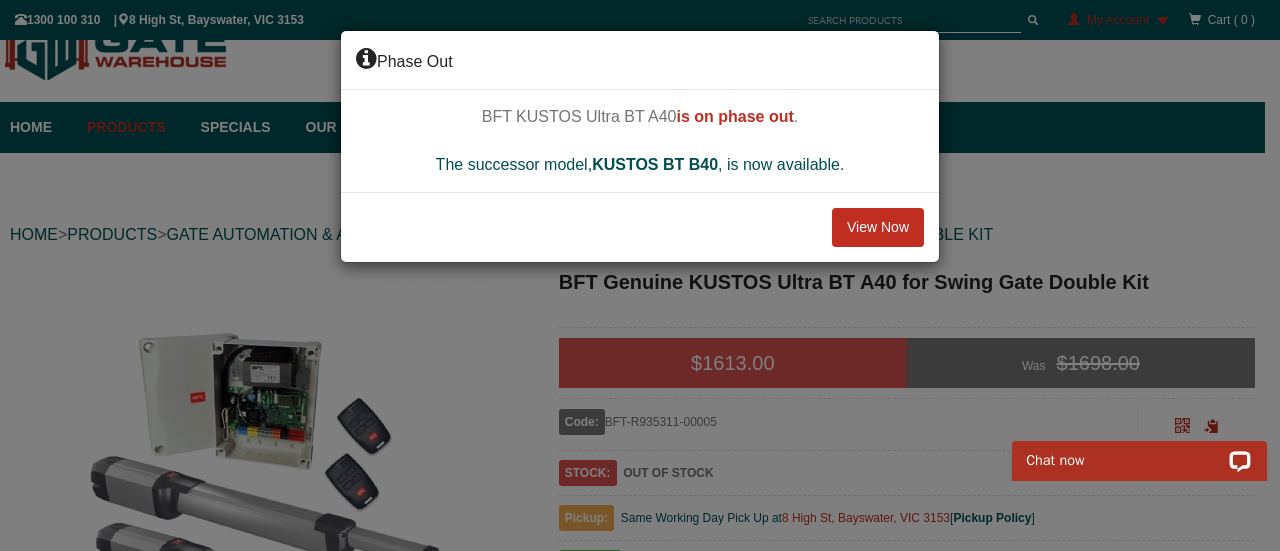 click on "View Now" at bounding box center [878, 228] 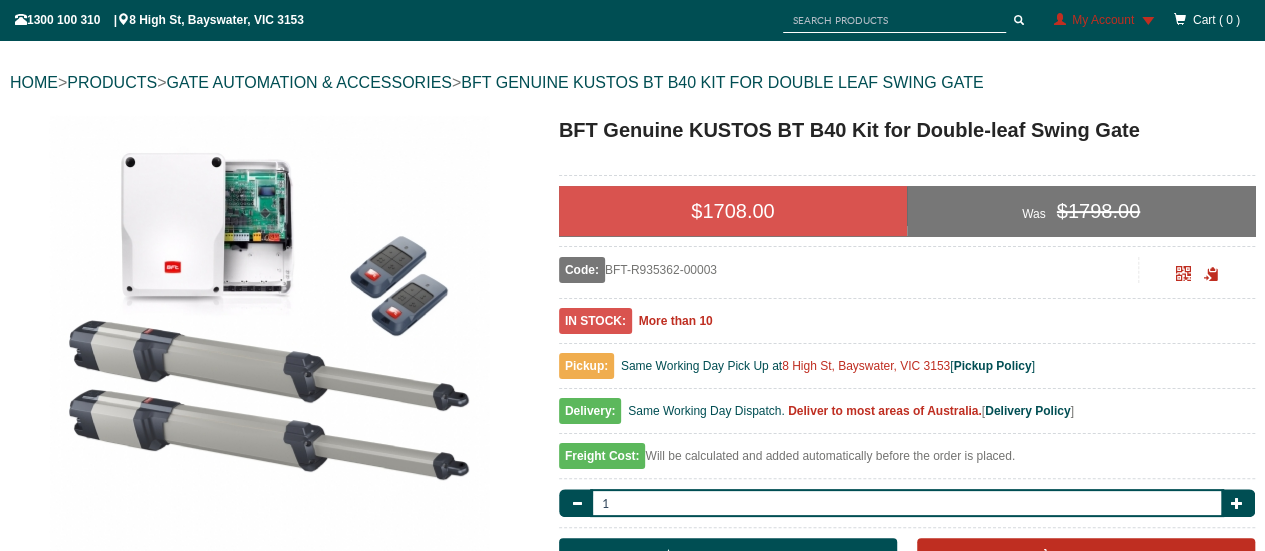 scroll, scrollTop: 203, scrollLeft: 0, axis: vertical 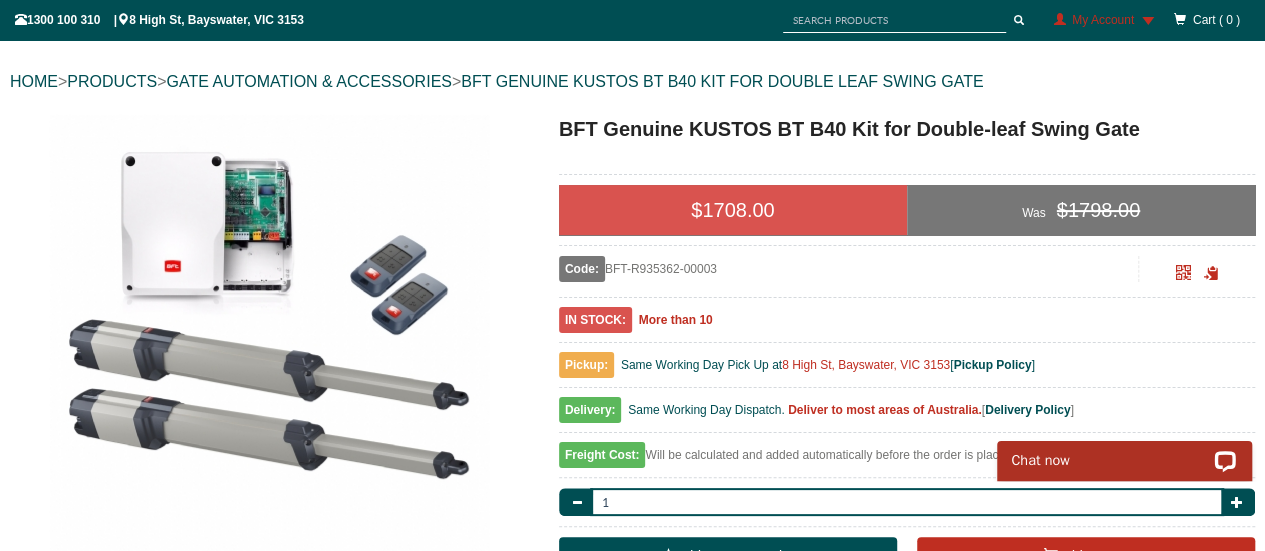 click on "BFT Genuine KUSTOS BT B40 Kit for Double-leaf Swing Gate" at bounding box center (907, 129) 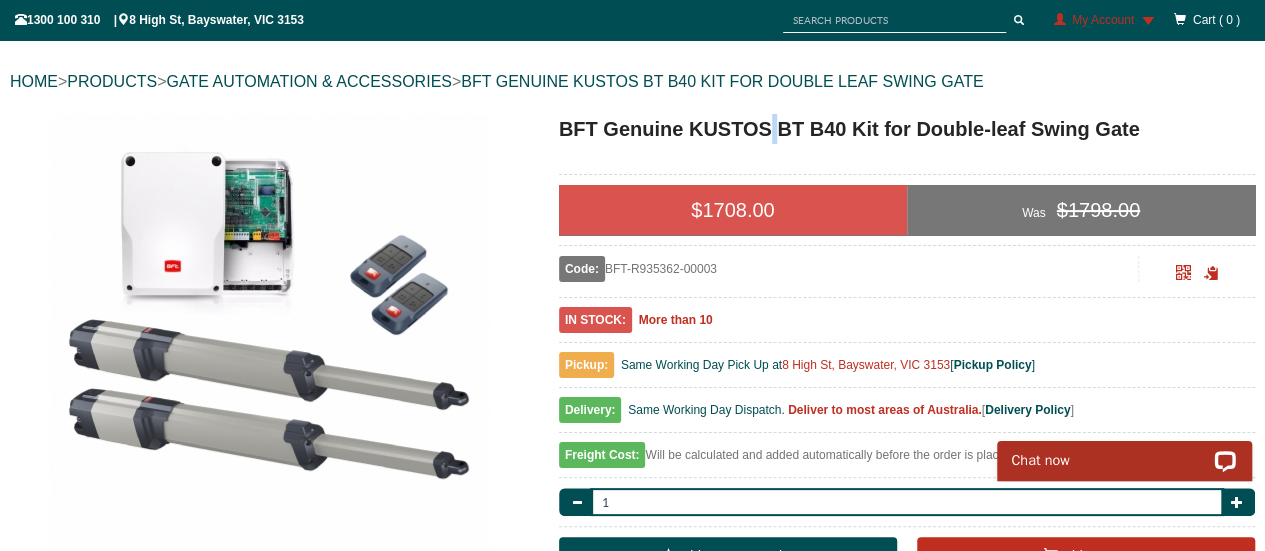 click on "BFT Genuine KUSTOS BT B40 Kit for Double-leaf Swing Gate" at bounding box center [907, 129] 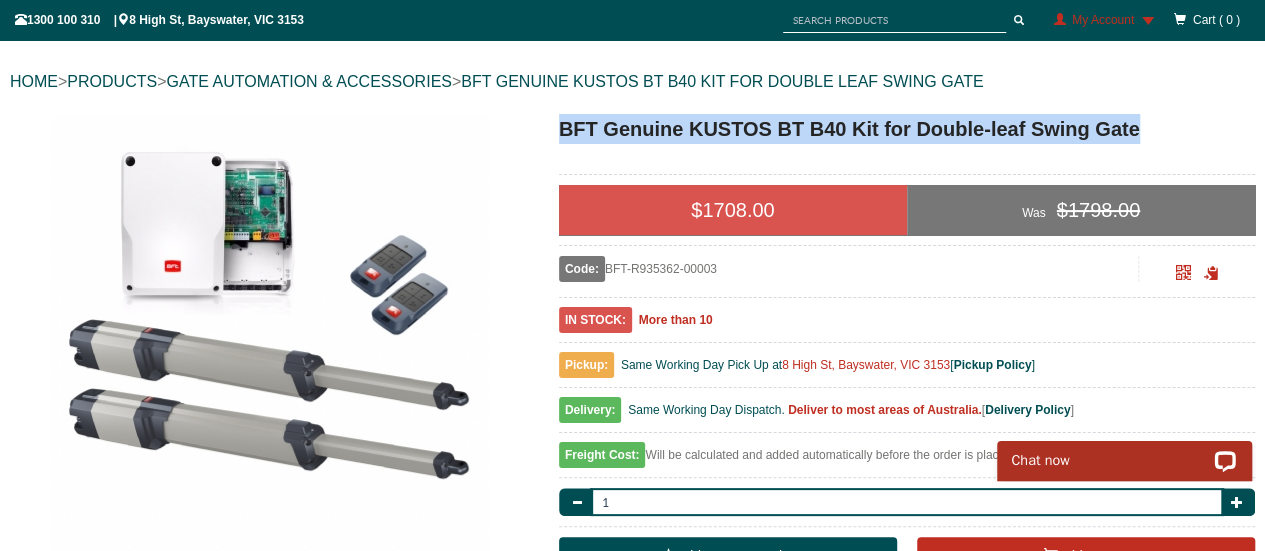 click on "BFT Genuine KUSTOS BT B40 Kit for Double-leaf Swing Gate" at bounding box center (907, 129) 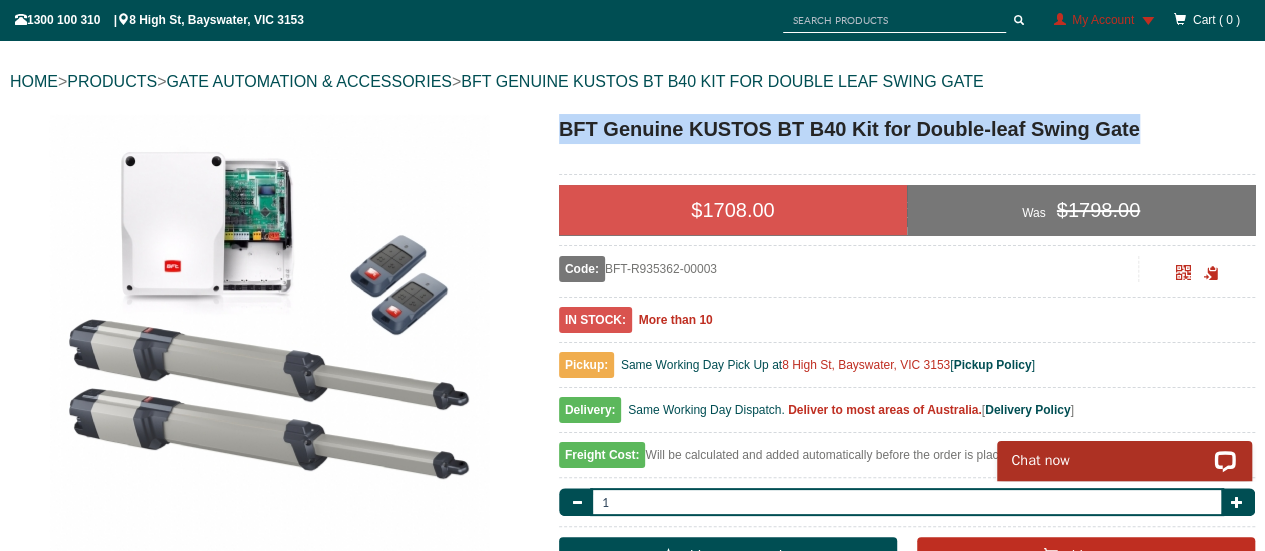 copy on "BFT Genuine KUSTOS BT B40 Kit for Double-leaf Swing Gate" 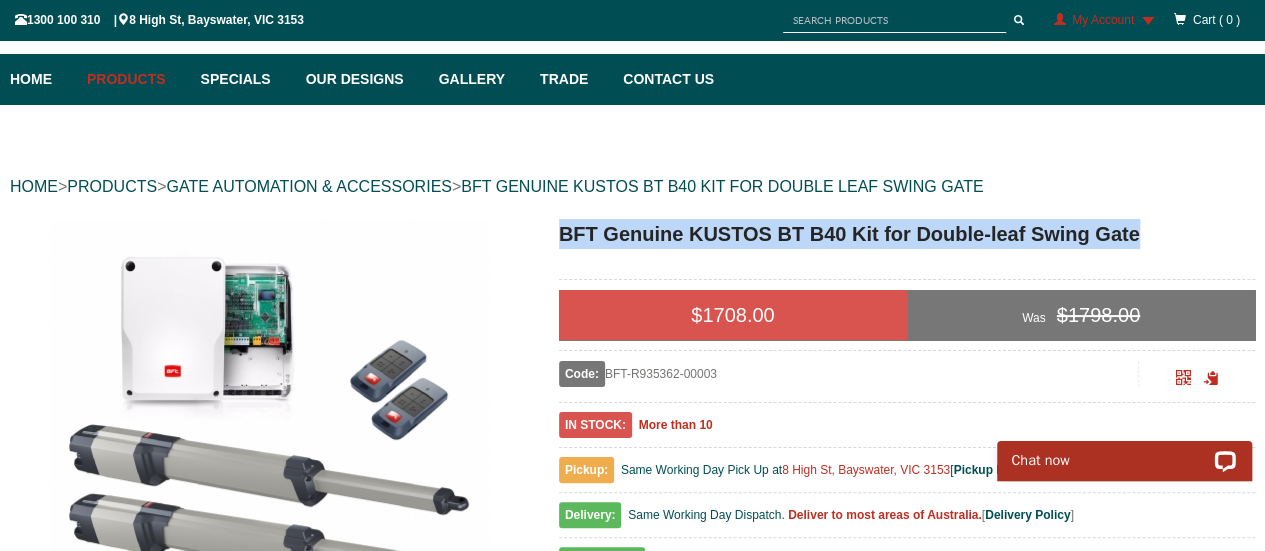 scroll, scrollTop: 94, scrollLeft: 0, axis: vertical 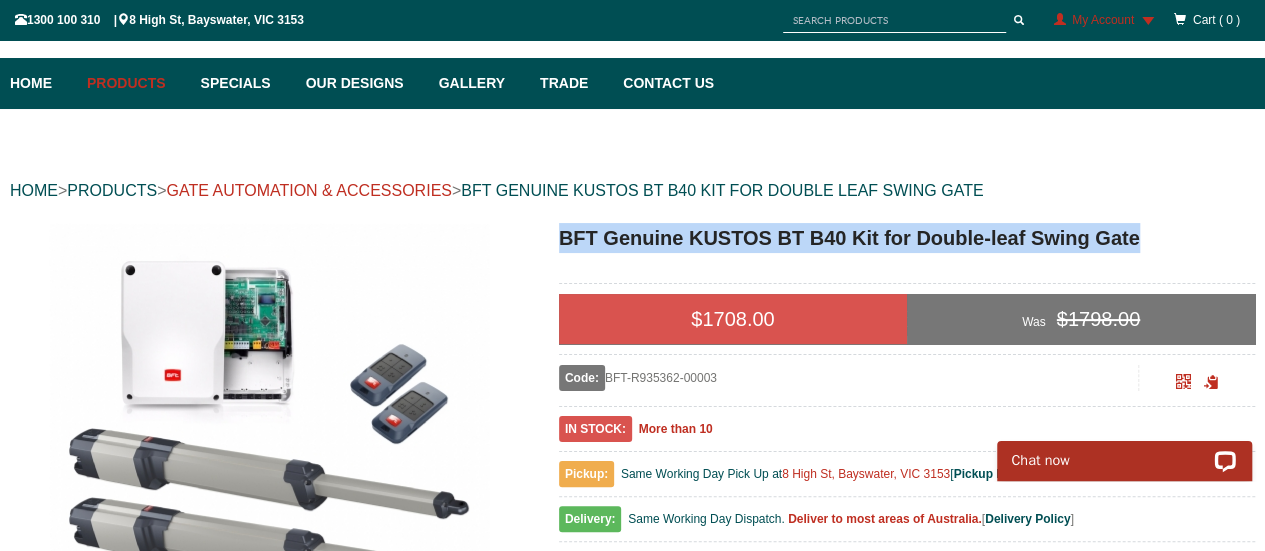 click on "GATE AUTOMATION & ACCESSORIES" at bounding box center [308, 190] 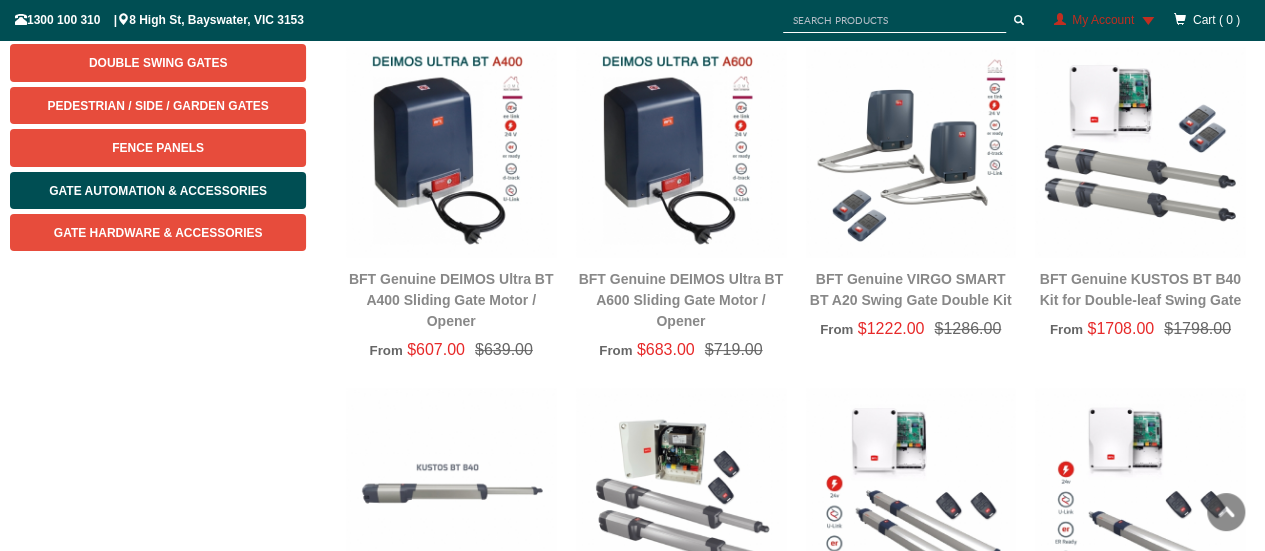 scroll, scrollTop: 335, scrollLeft: 0, axis: vertical 